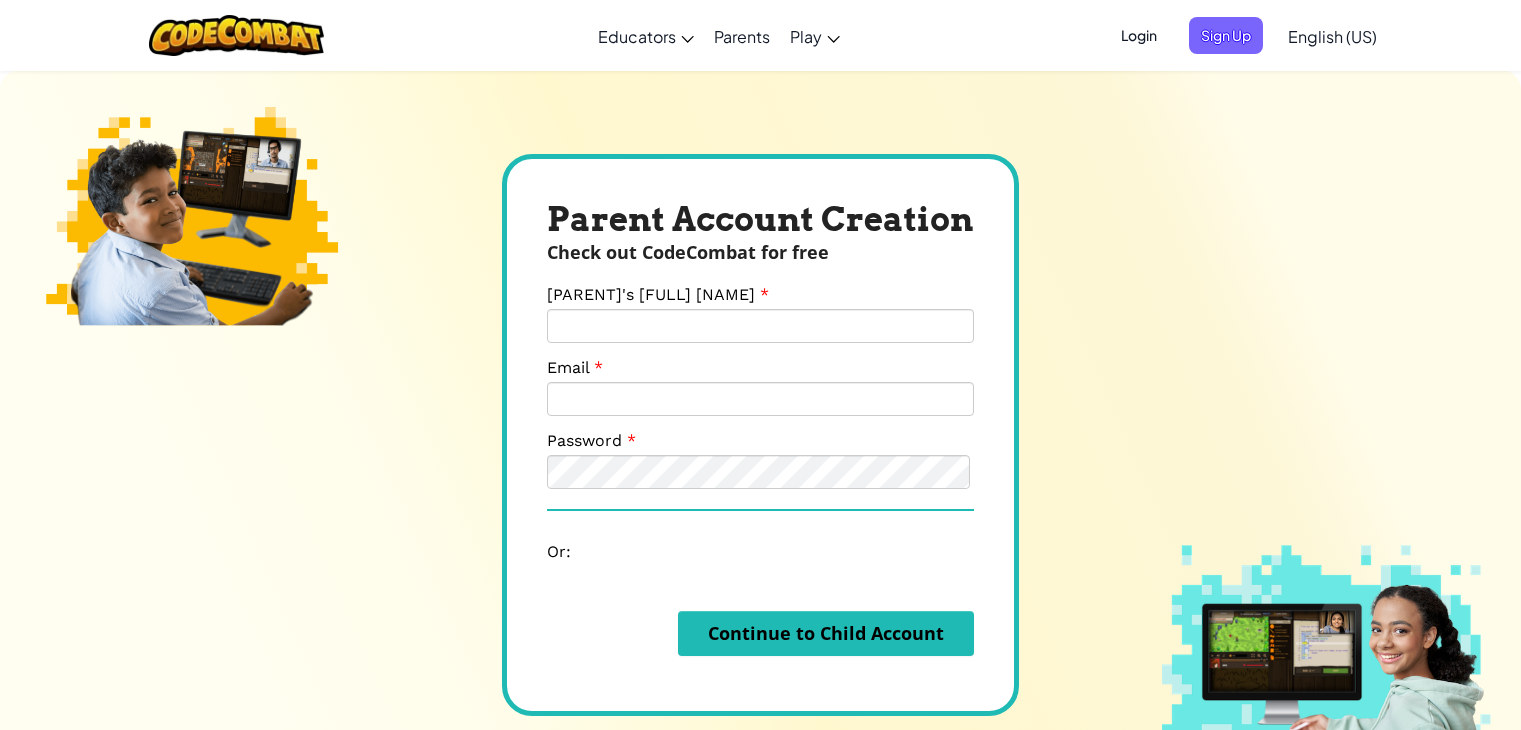 scroll, scrollTop: 0, scrollLeft: 0, axis: both 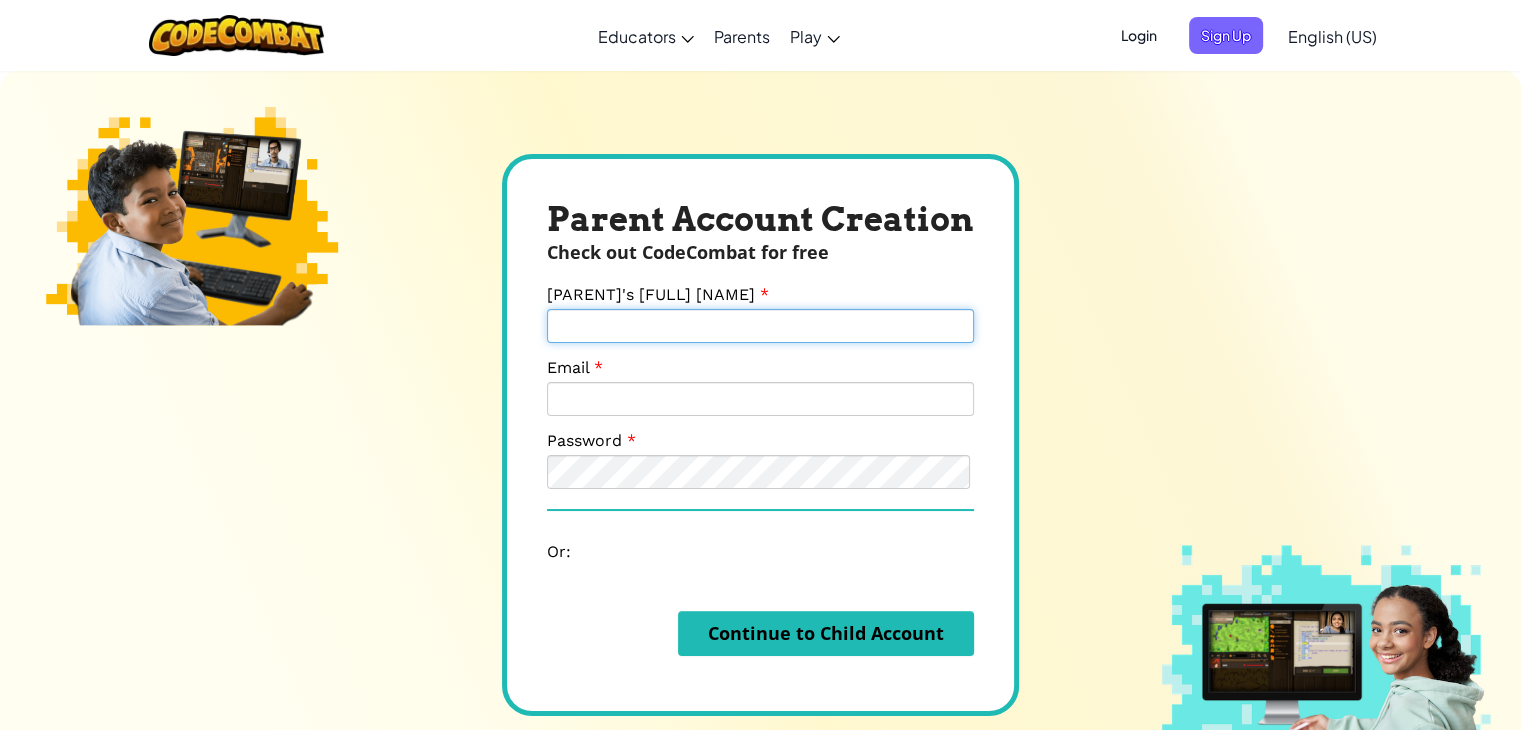 click on "[PARENT]'s [FULL] [NAME]" at bounding box center [760, 326] 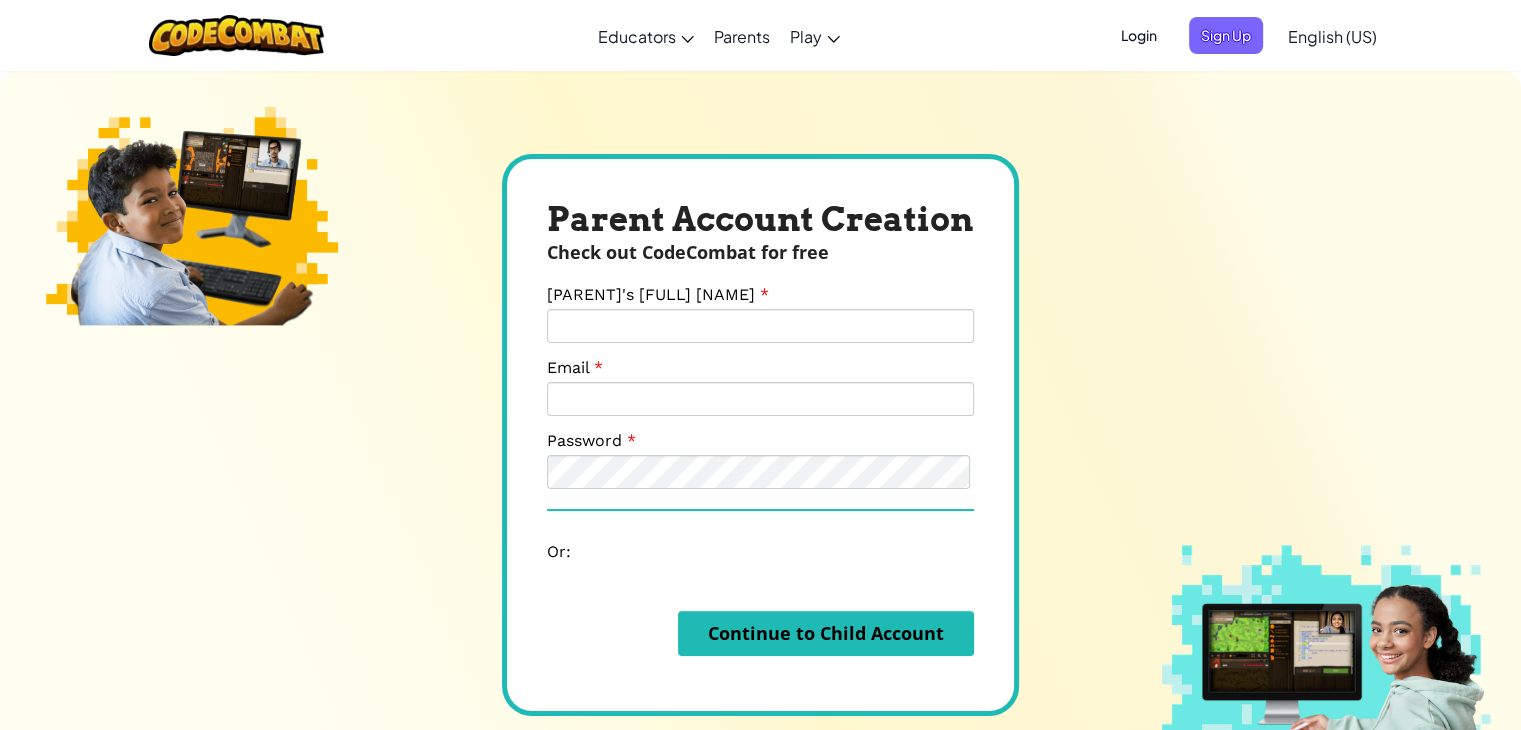 click on "Check out CodeCombat for free" at bounding box center (760, 252) 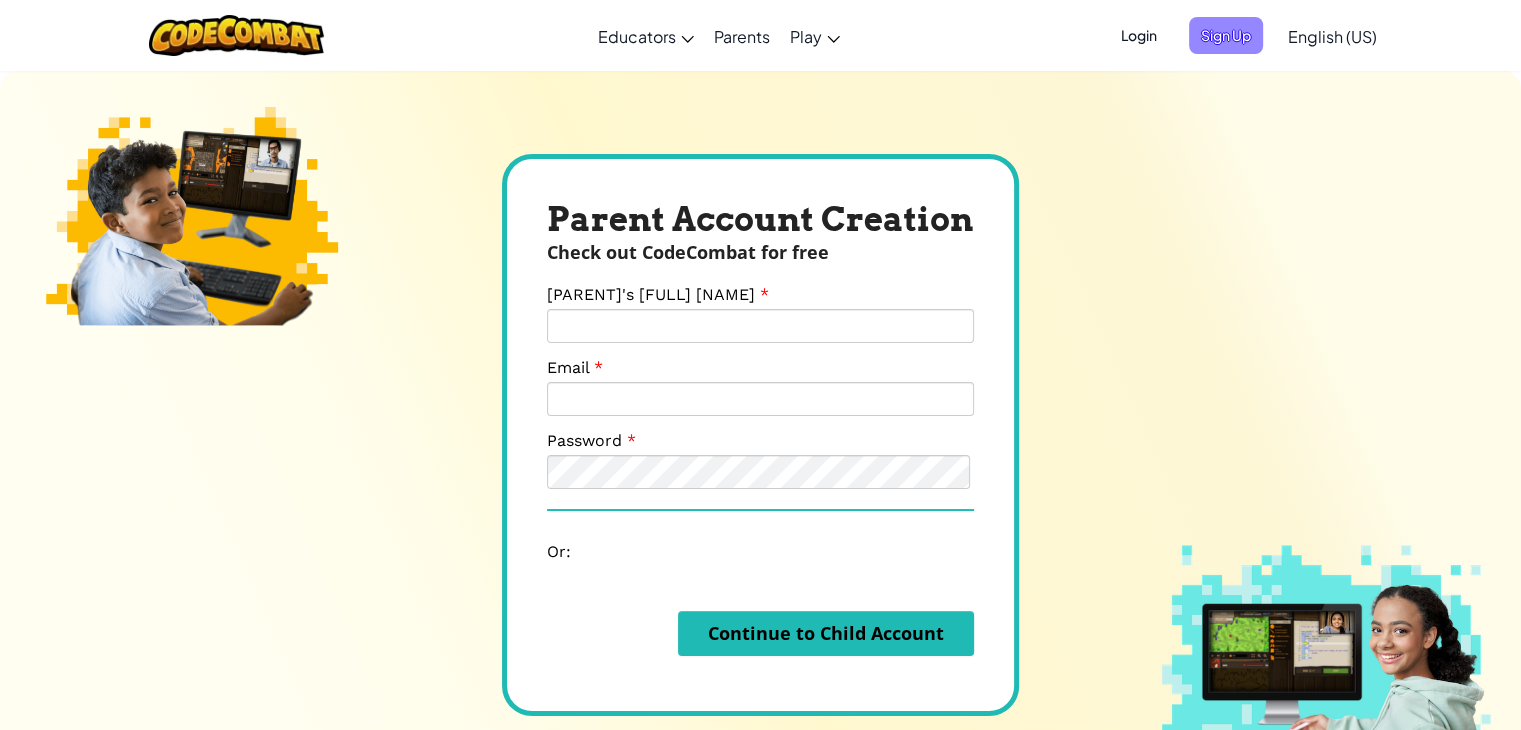 click on "Sign Up" at bounding box center (1226, 35) 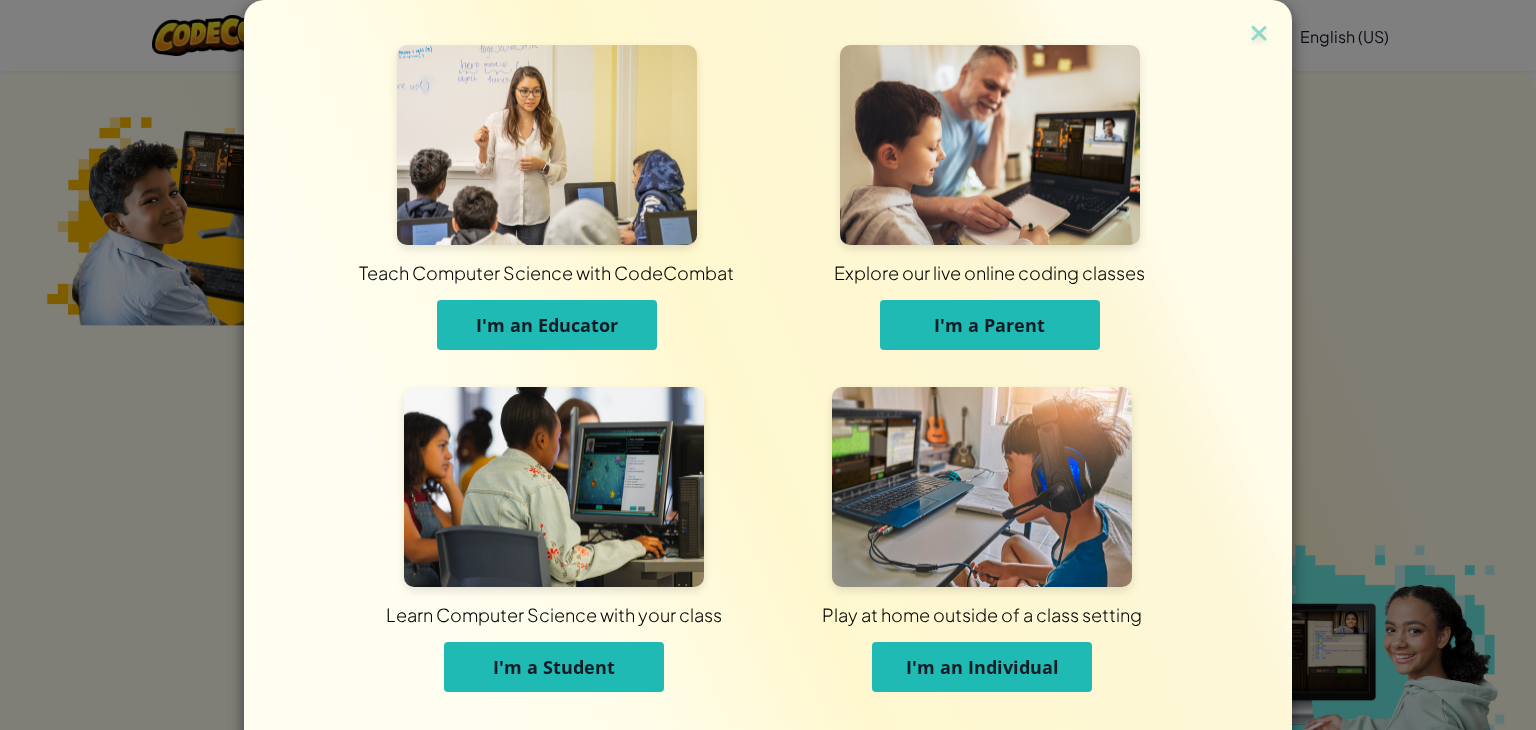 click on "I'm a Student" at bounding box center (554, 667) 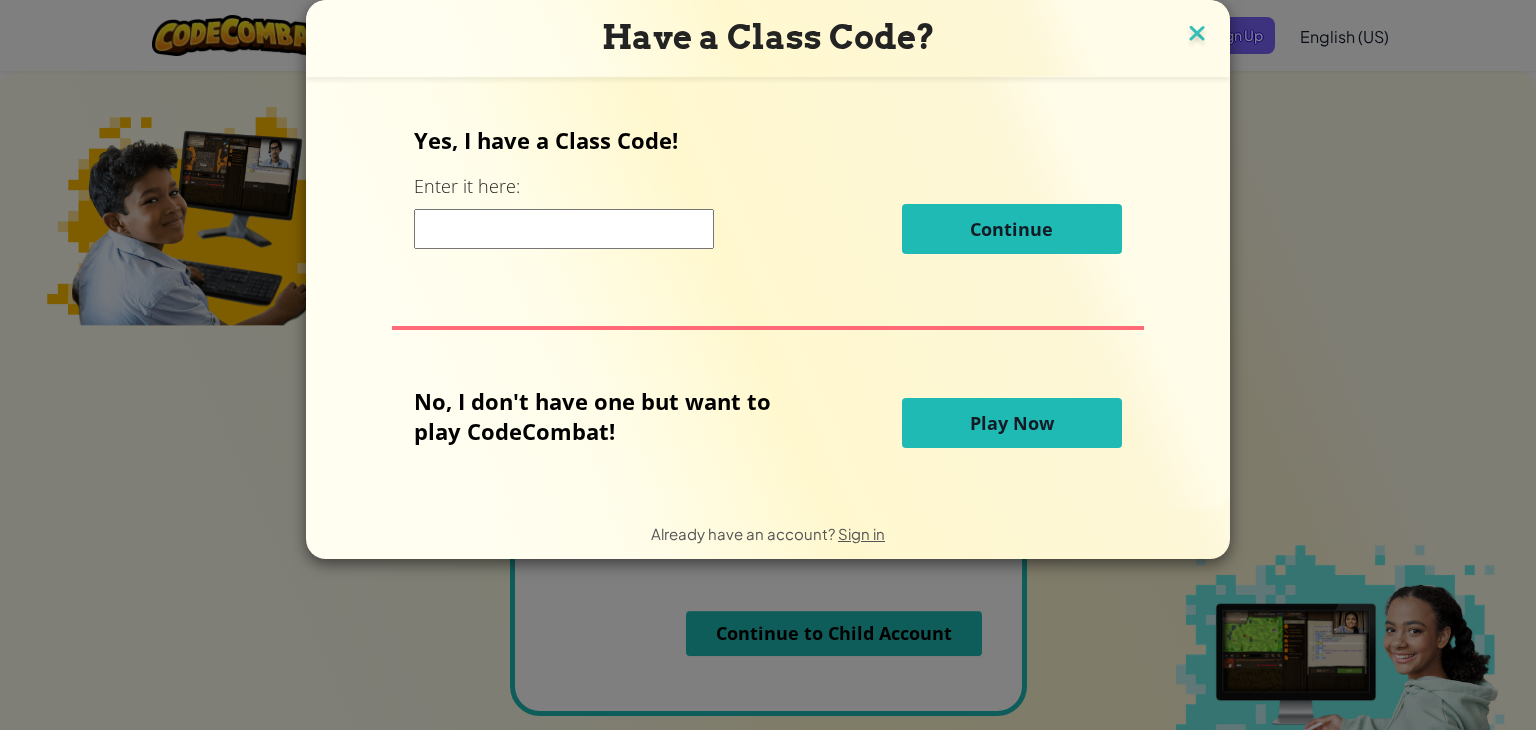 click at bounding box center [1197, 35] 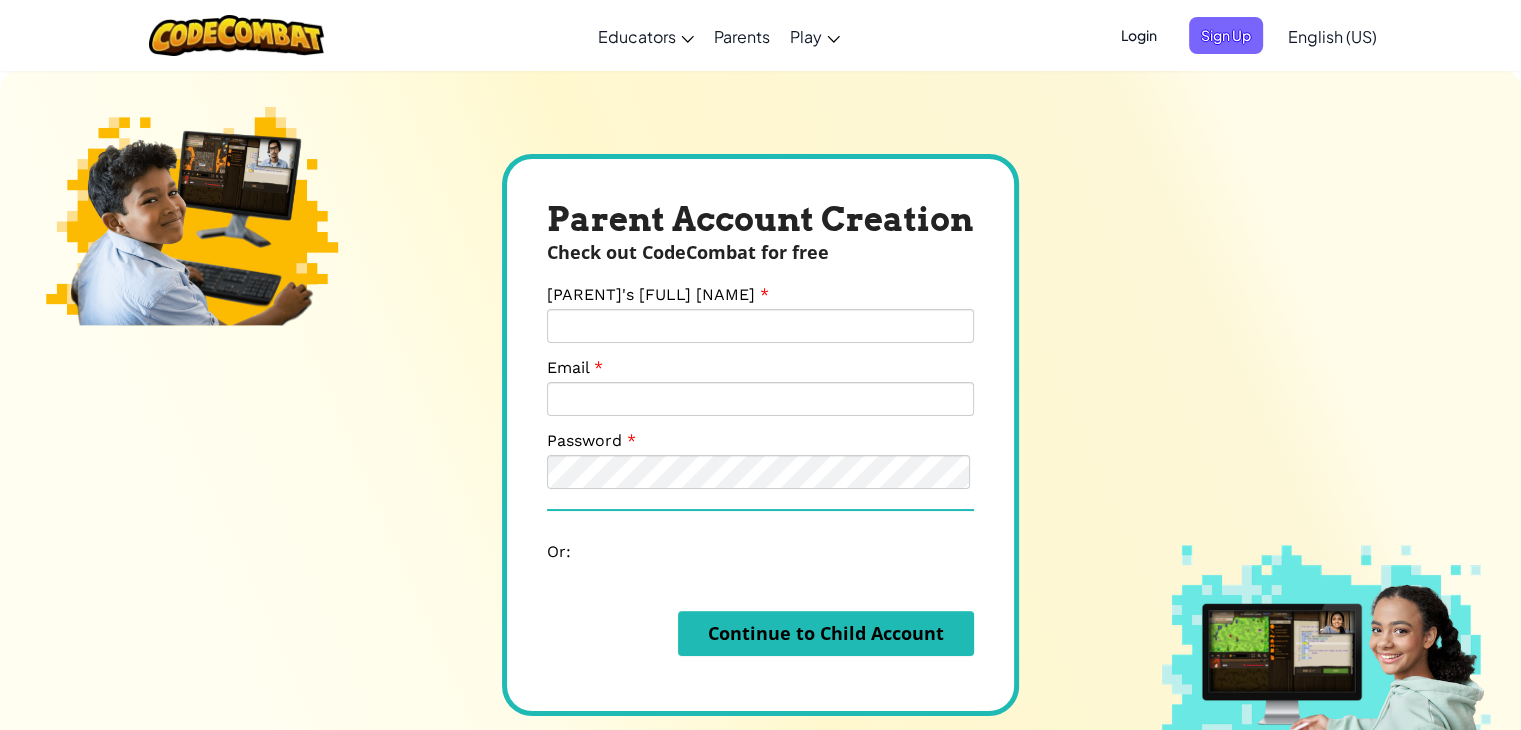 click on "Sign Up" at bounding box center (1226, 35) 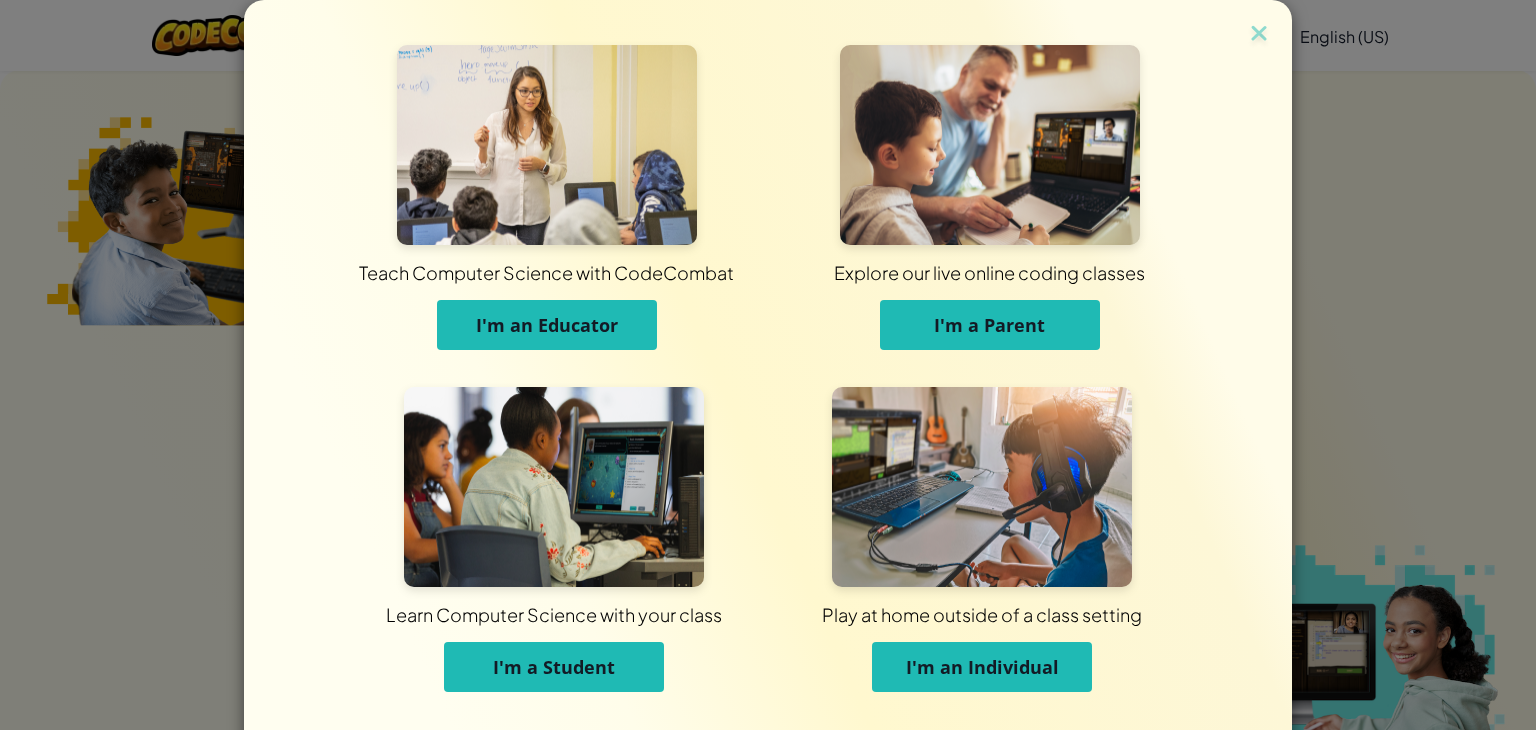 click on "I'm an Individual" at bounding box center [982, 667] 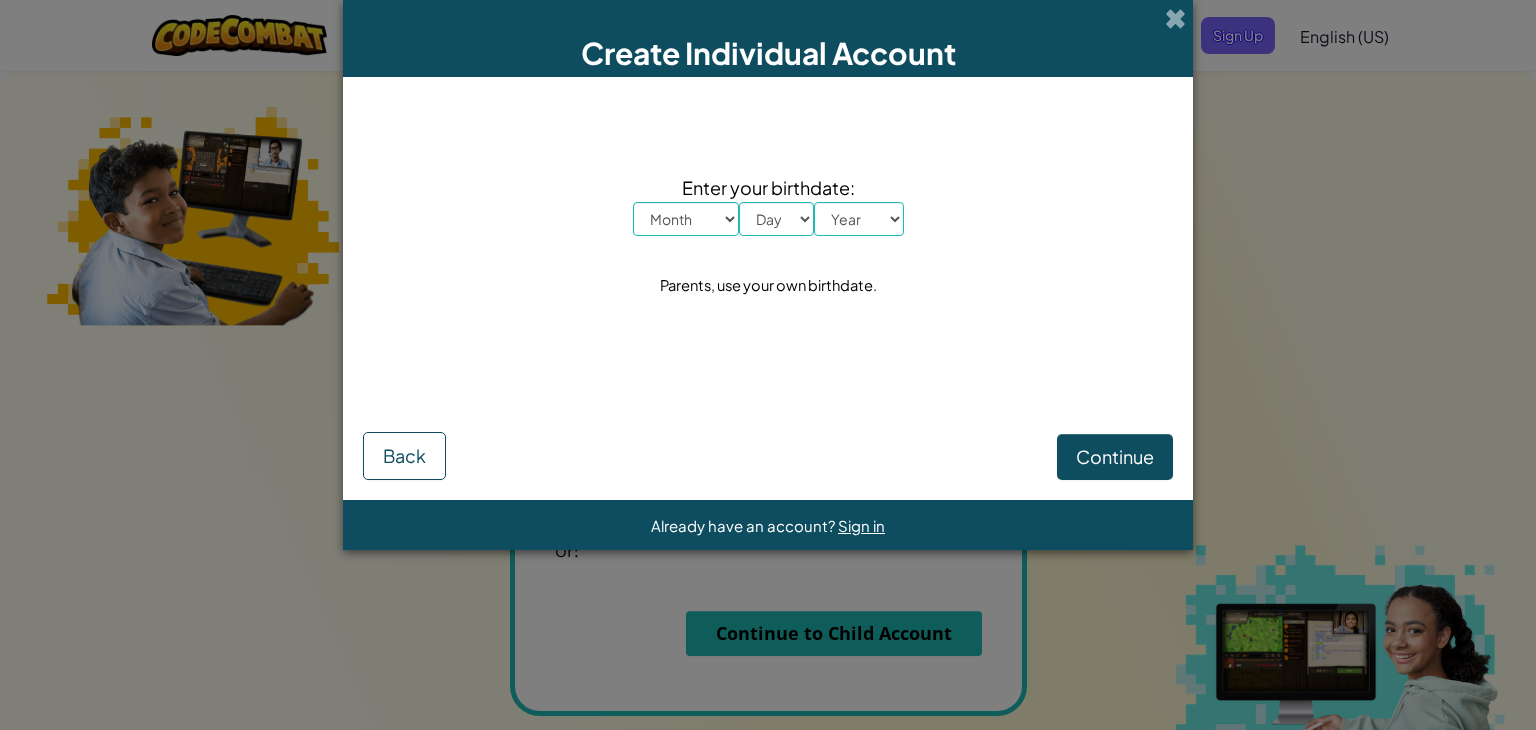 click on "Month January February March April May June July August September October November December" at bounding box center [686, 219] 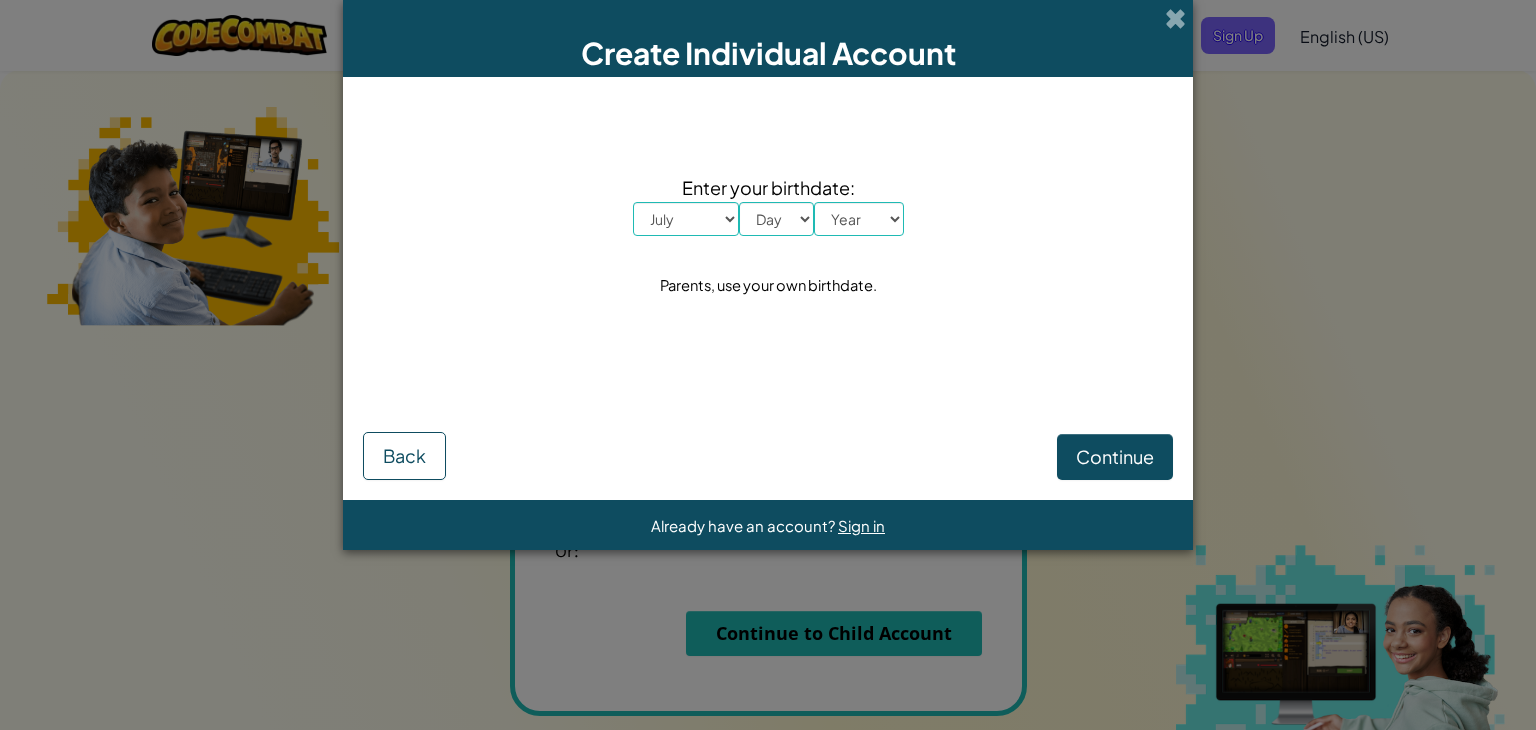click on "Month January February March April May June July August September October November December" at bounding box center (686, 219) 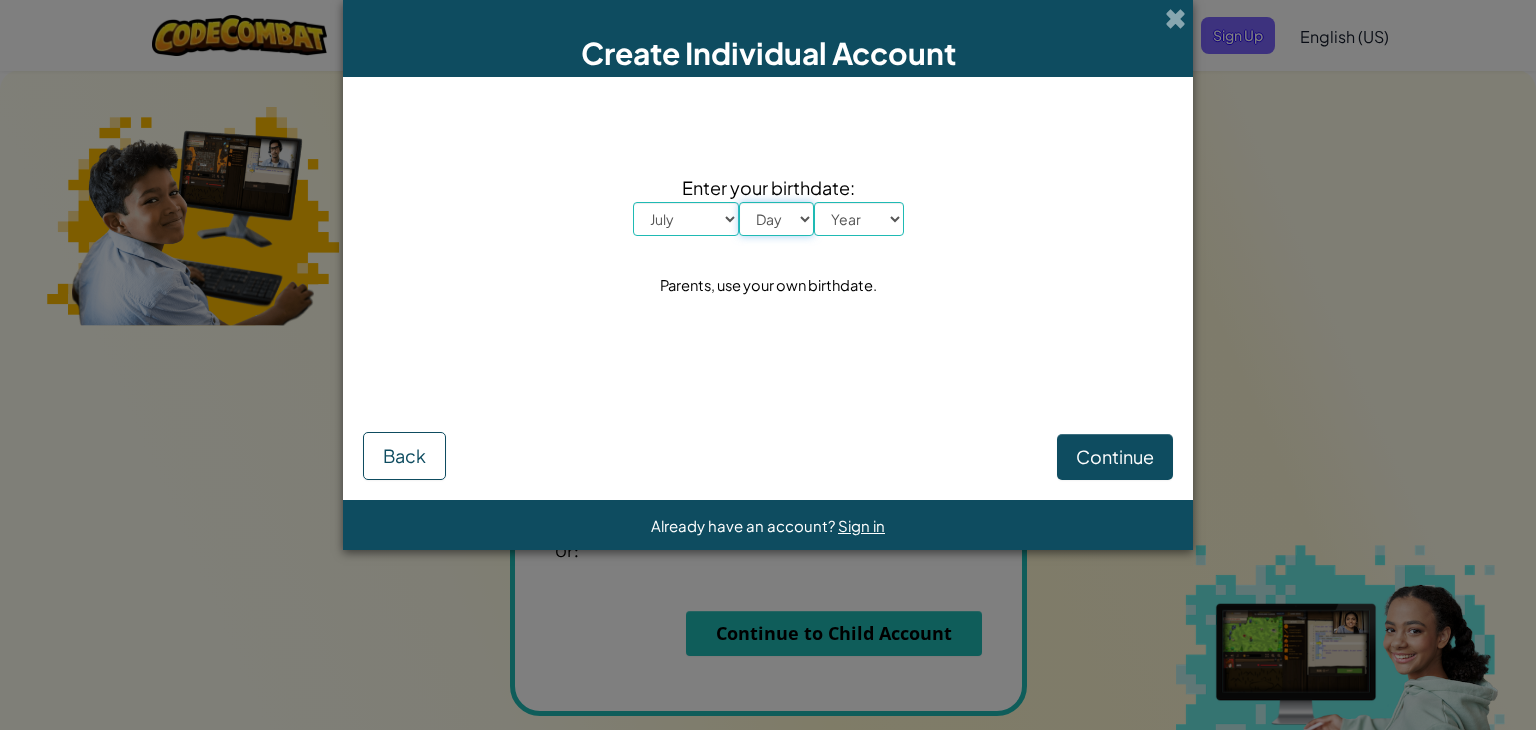 click on "Day 1 2 3 4 5 6 7 8 9 10 11 12 13 14 15 16 17 18 19 20 21 22 23 24 25 26 27 28 29 30 31" at bounding box center (776, 219) 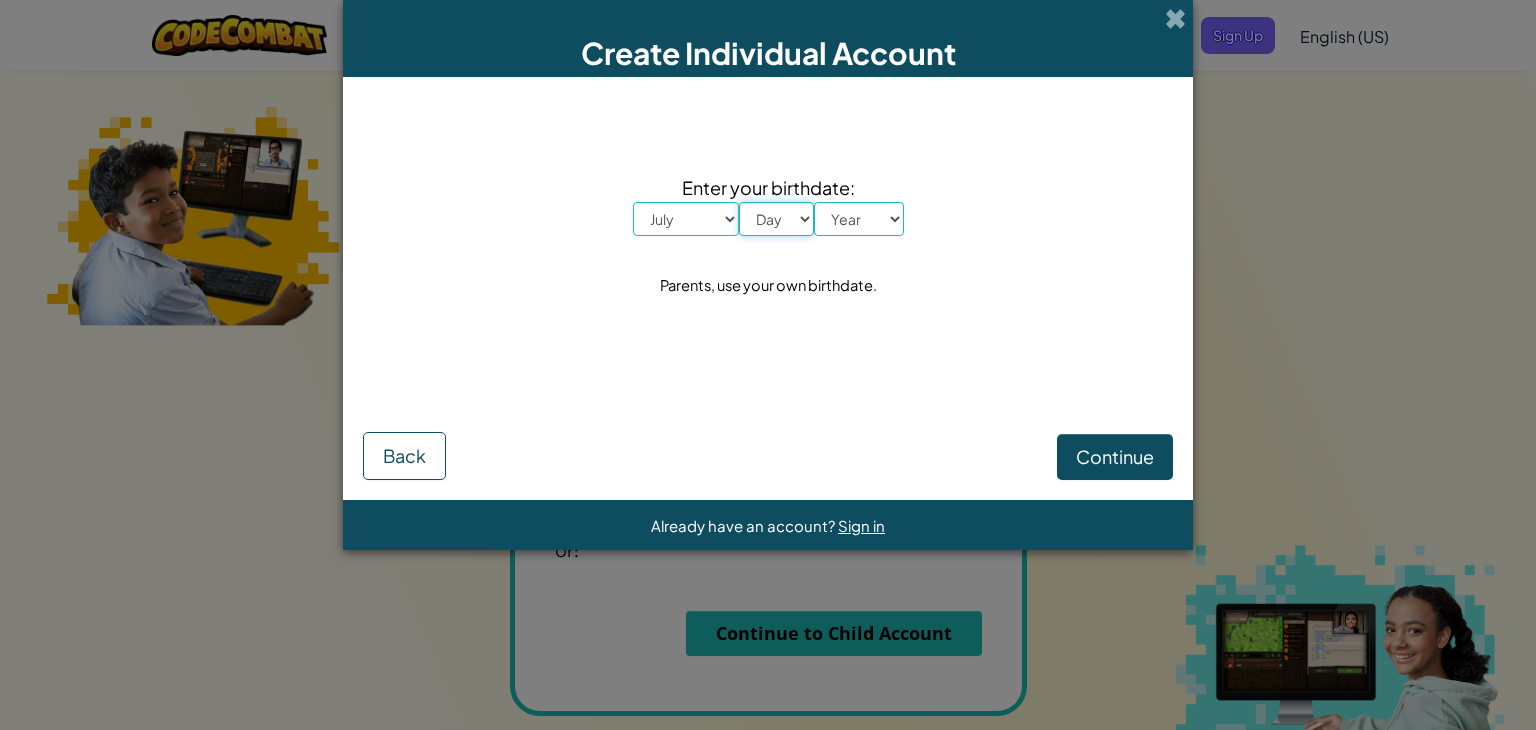 select on "13" 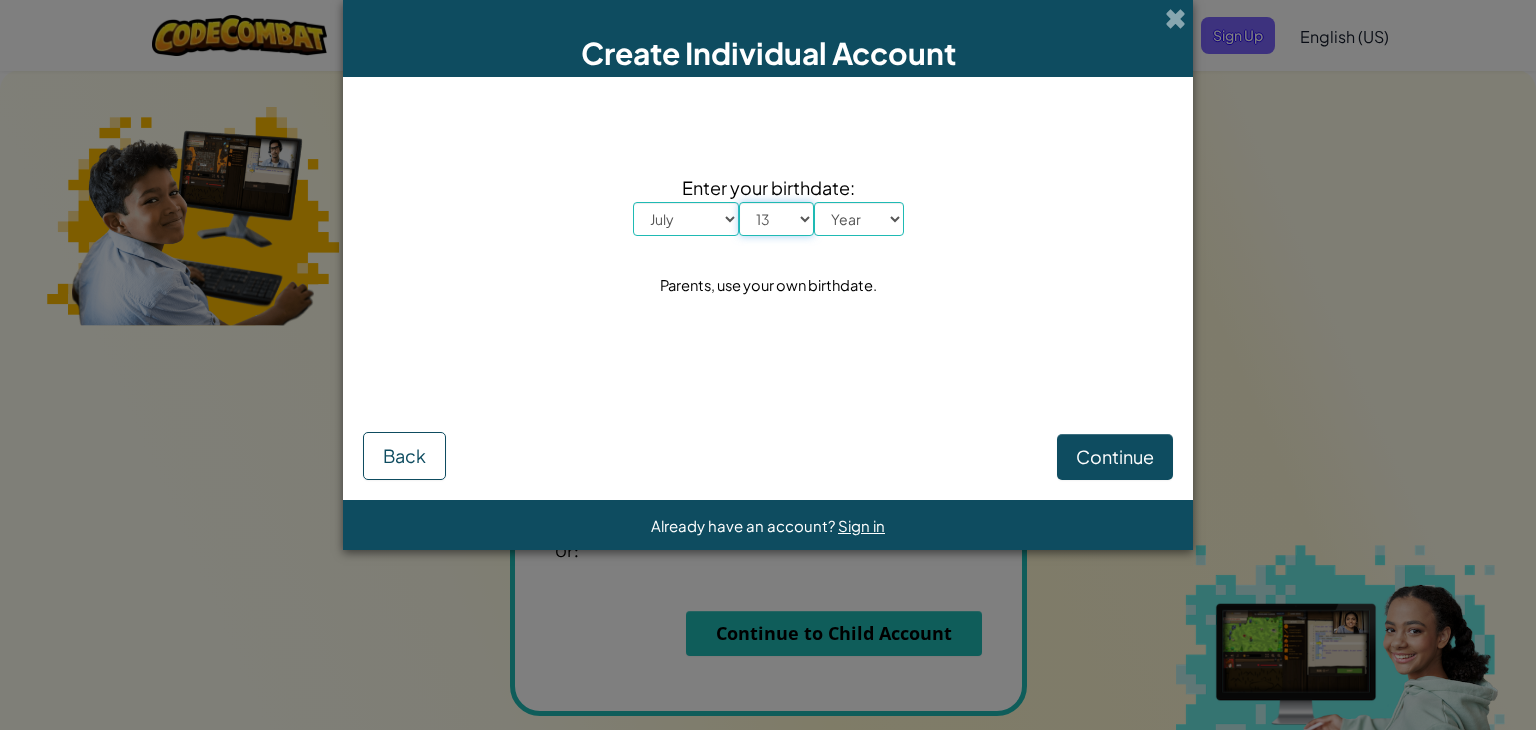 click on "Day 1 2 3 4 5 6 7 8 9 10 11 12 13 14 15 16 17 18 19 20 21 22 23 24 25 26 27 28 29 30 31" at bounding box center (776, 219) 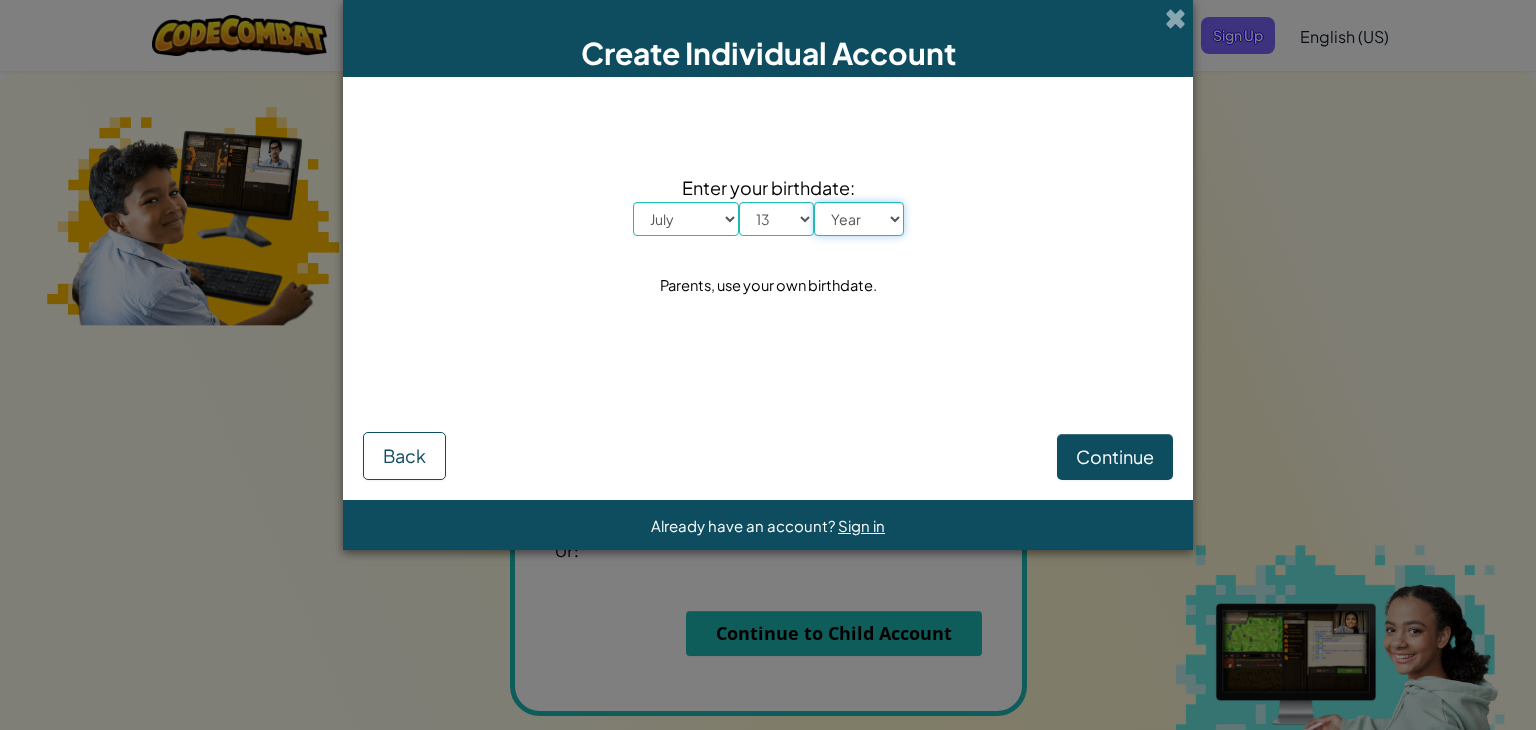 click on "Year 2025 2024 2023 2022 2021 2020 2019 2018 2017 2016 2015 2014 2013 2012 2011 2010 2009 2008 2007 2006 2005 2004 2003 2002 2001 2000 1999 1998 1997 1996 1995 1994 1993 1992 1991 1990 1989 1988 1987 1986 1985 1984 1983 1982 1981 1980 1979 1978 1977 1976 1975 1974 1973 1972 1971 1970 1969 1968 1967 1966 1965 1964 1963 1962 1961 1960 1959 1958 1957 1956 1955 1954 1953 1952 1951 1950 1949 1948 1947 1946 1945 1944 1943 1942 1941 1940 1939 1938 1937 1936 1935 1934 1933 1932 1931 1930 1929 1928 1927 1926" at bounding box center (859, 219) 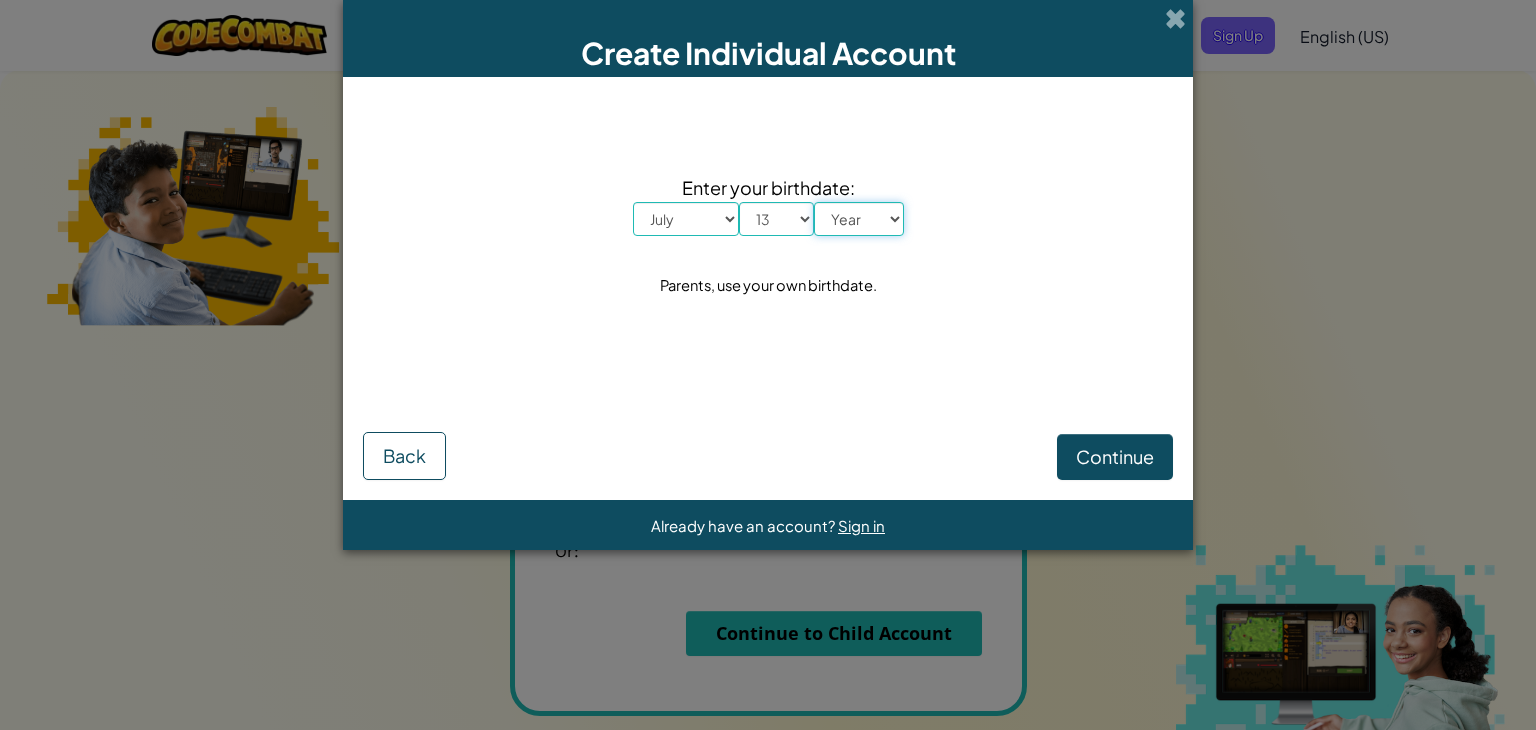 select on "2013" 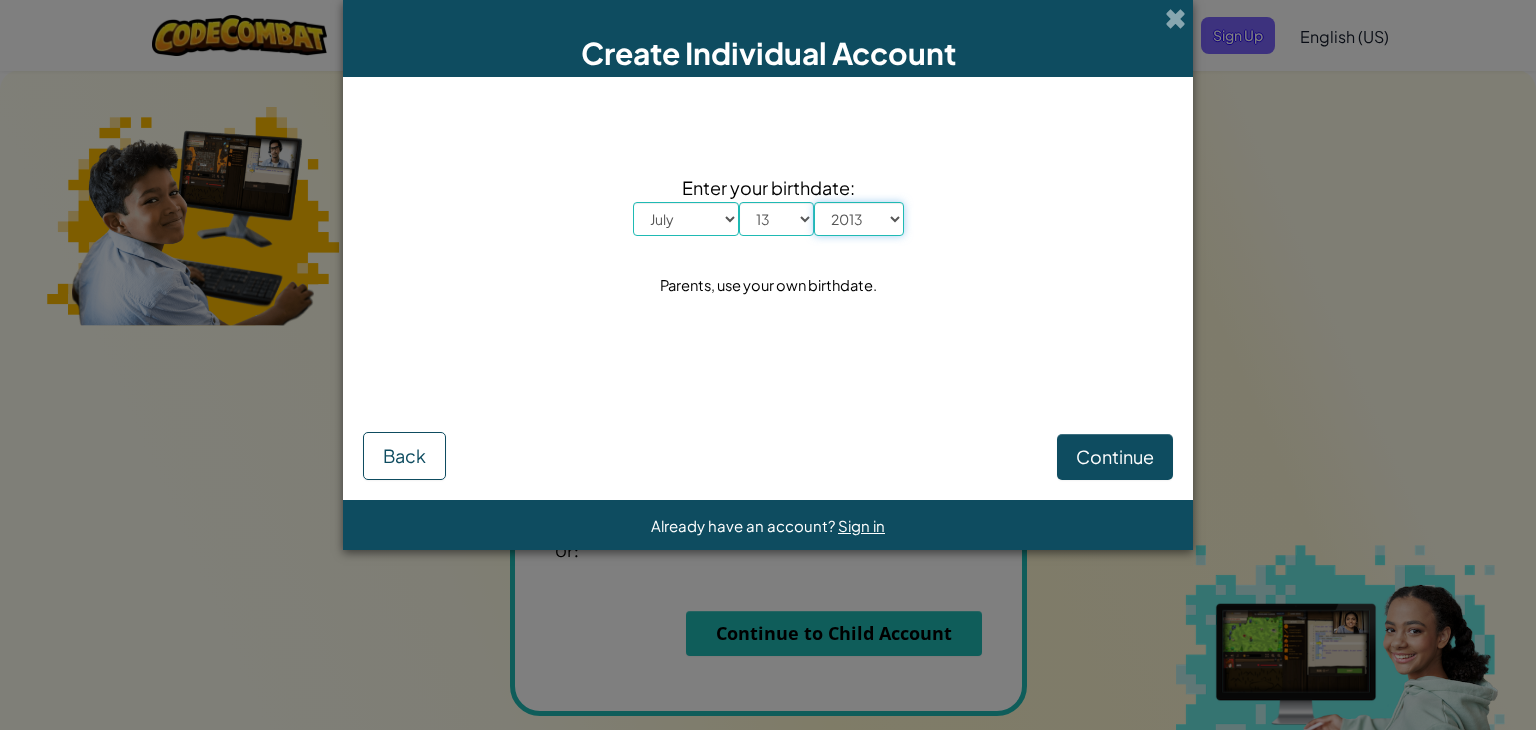 click on "Year 2025 2024 2023 2022 2021 2020 2019 2018 2017 2016 2015 2014 2013 2012 2011 2010 2009 2008 2007 2006 2005 2004 2003 2002 2001 2000 1999 1998 1997 1996 1995 1994 1993 1992 1991 1990 1989 1988 1987 1986 1985 1984 1983 1982 1981 1980 1979 1978 1977 1976 1975 1974 1973 1972 1971 1970 1969 1968 1967 1966 1965 1964 1963 1962 1961 1960 1959 1958 1957 1956 1955 1954 1953 1952 1951 1950 1949 1948 1947 1946 1945 1944 1943 1942 1941 1940 1939 1938 1937 1936 1935 1934 1933 1932 1931 1930 1929 1928 1927 1926" at bounding box center [859, 219] 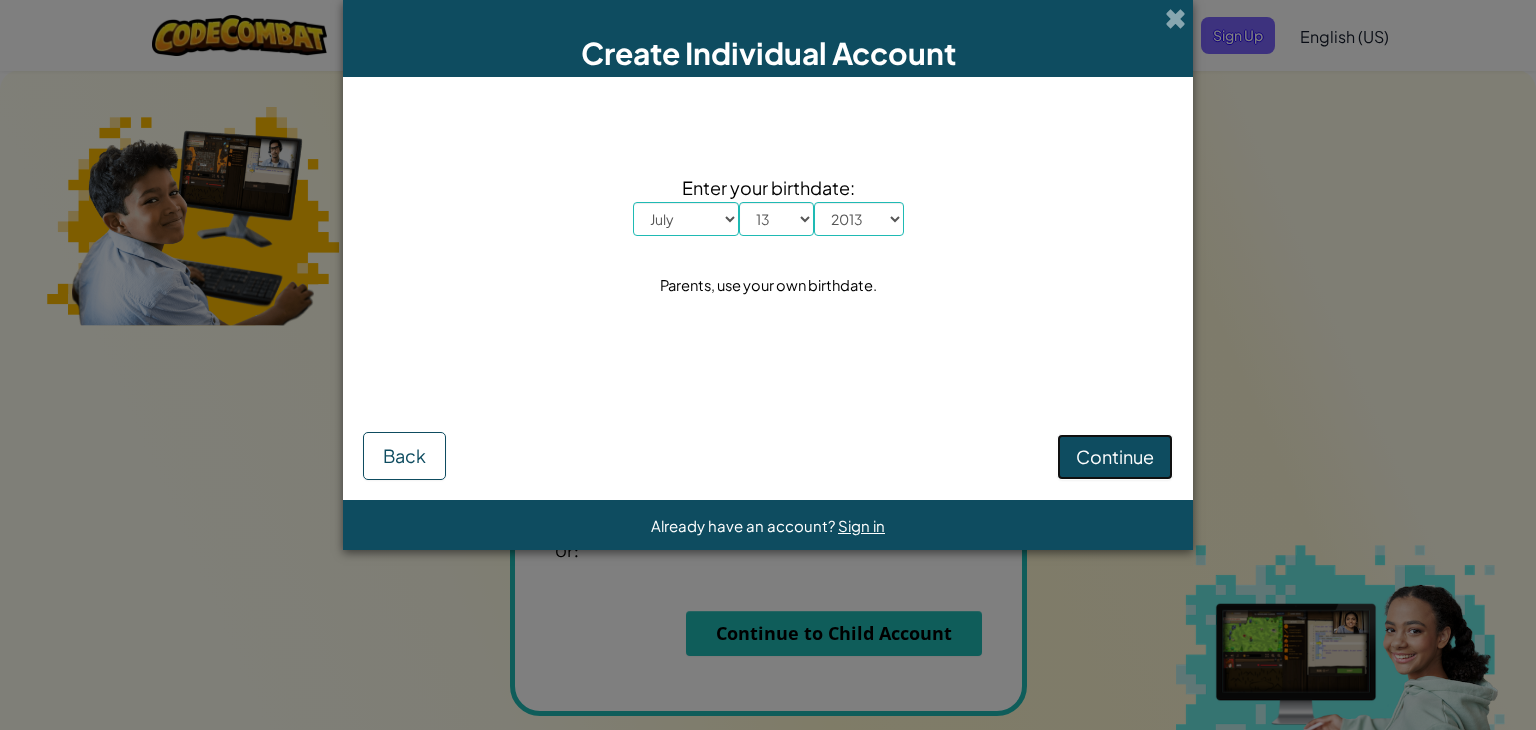 click on "Continue" at bounding box center [1115, 456] 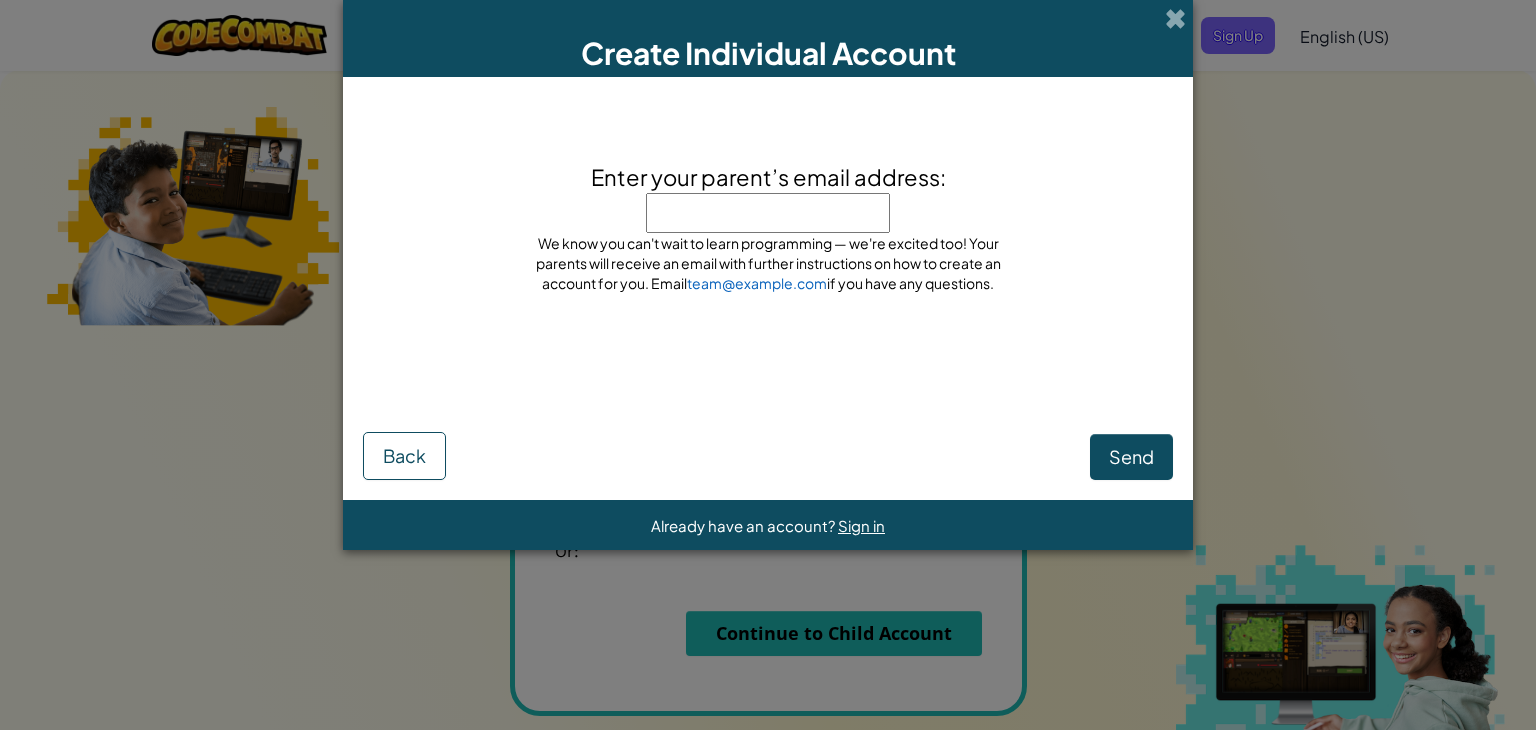 click on "Enter your parent’s email address:" at bounding box center (768, 213) 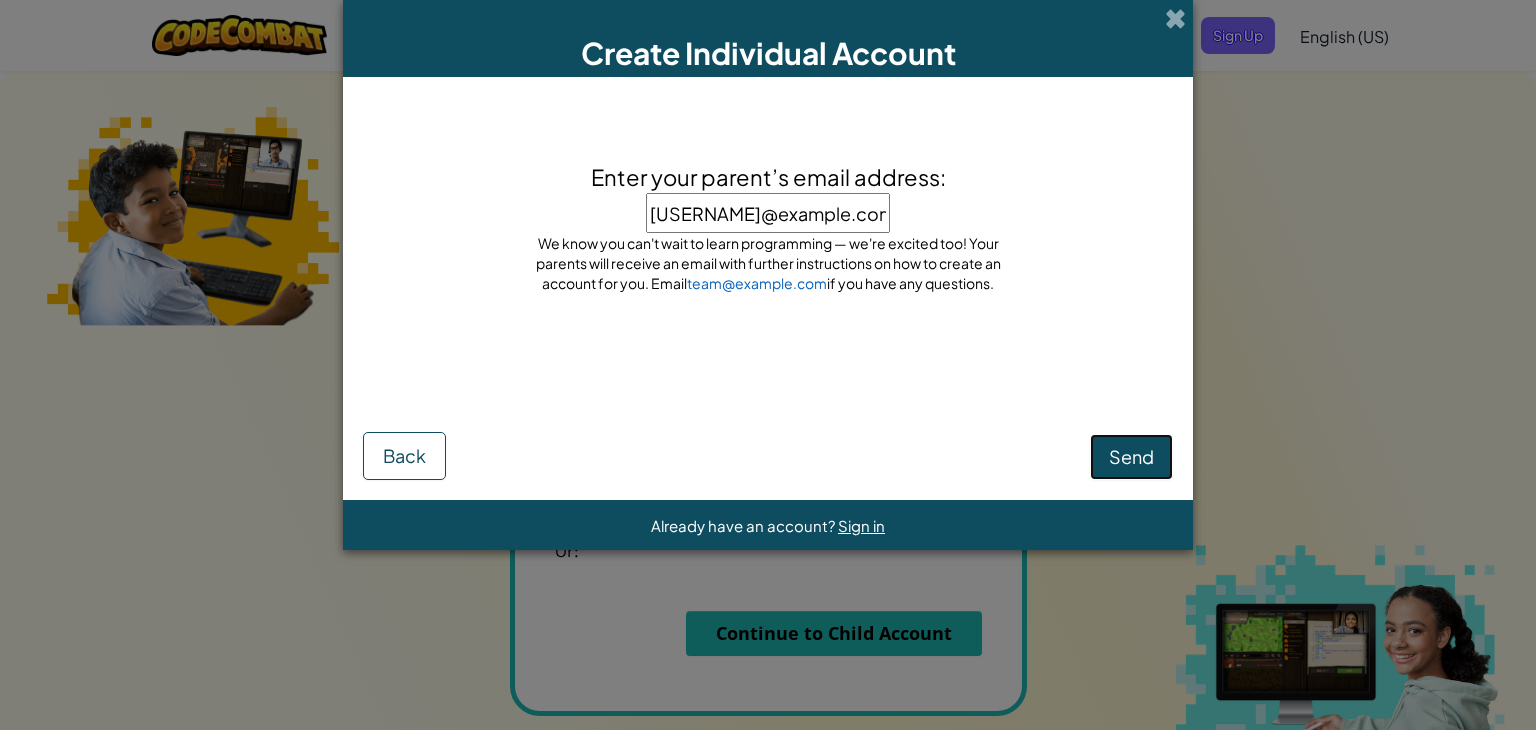 click on "Send" at bounding box center [1131, 456] 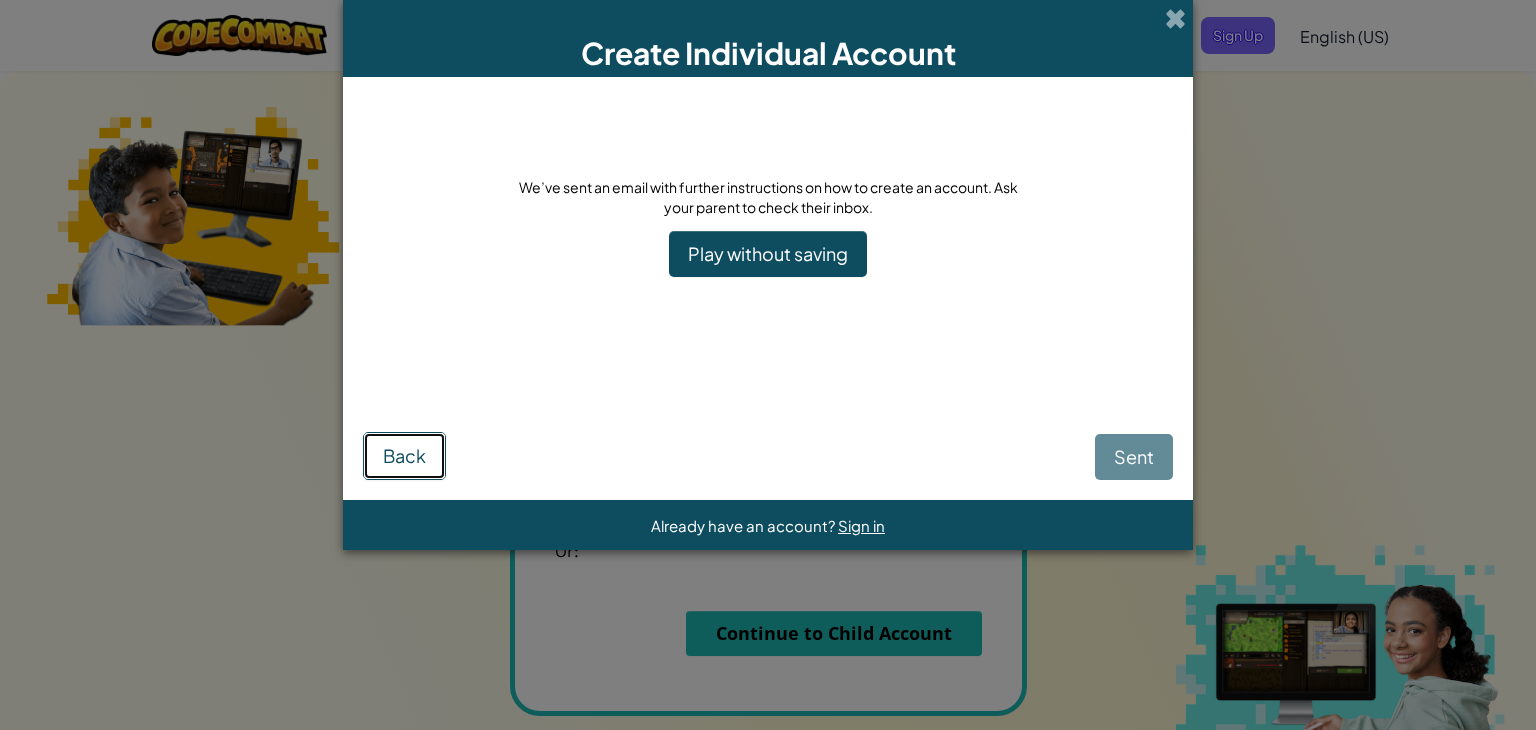 click on "Back" at bounding box center (404, 455) 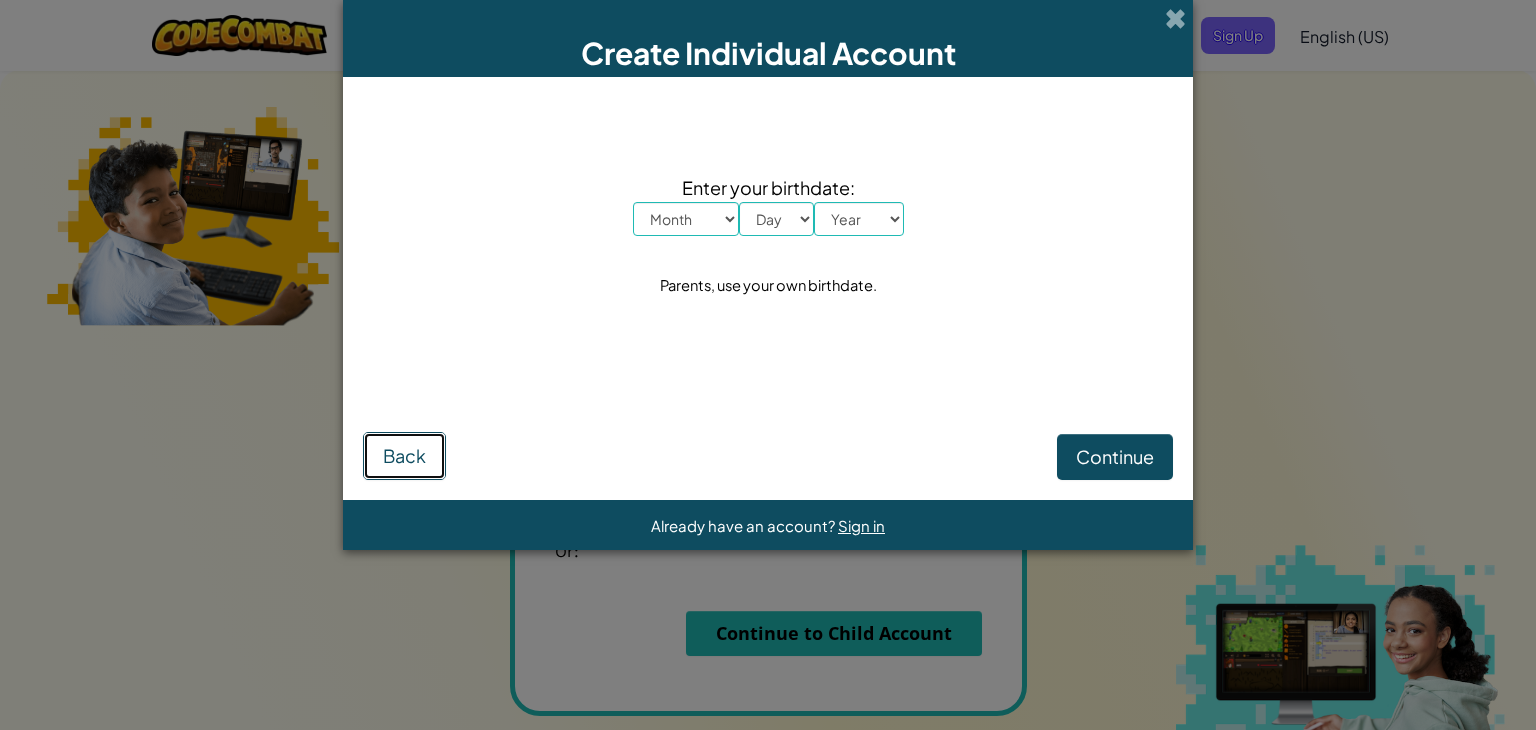 click on "Back" at bounding box center (404, 455) 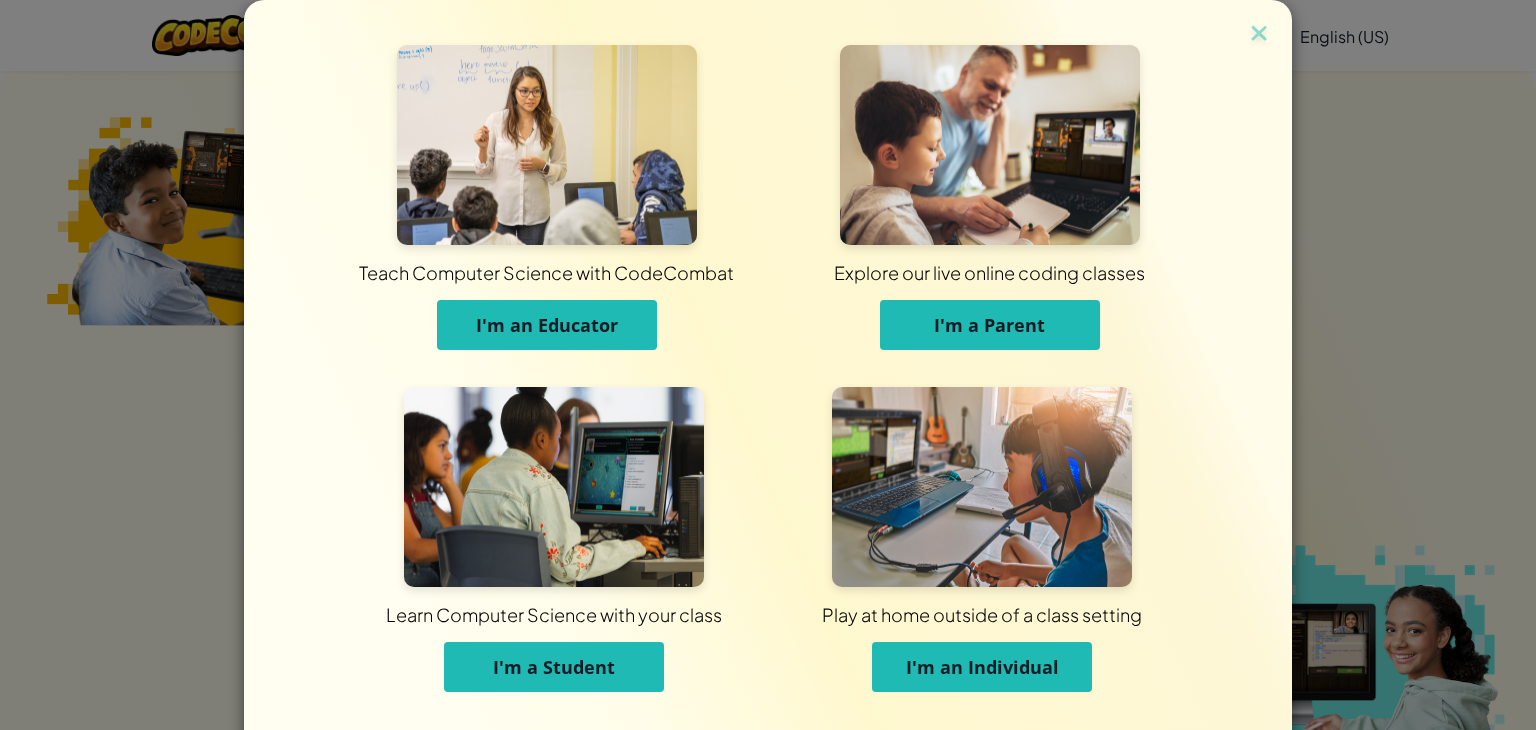 click on "Teach Computer Science with CodeCombat I'm an Educator Explore our live online coding classes I'm a Parent Learn Computer Science with your class I'm a Student Play at home outside of a class setting I'm an Individual Already have an account? Sign in" at bounding box center (768, 365) 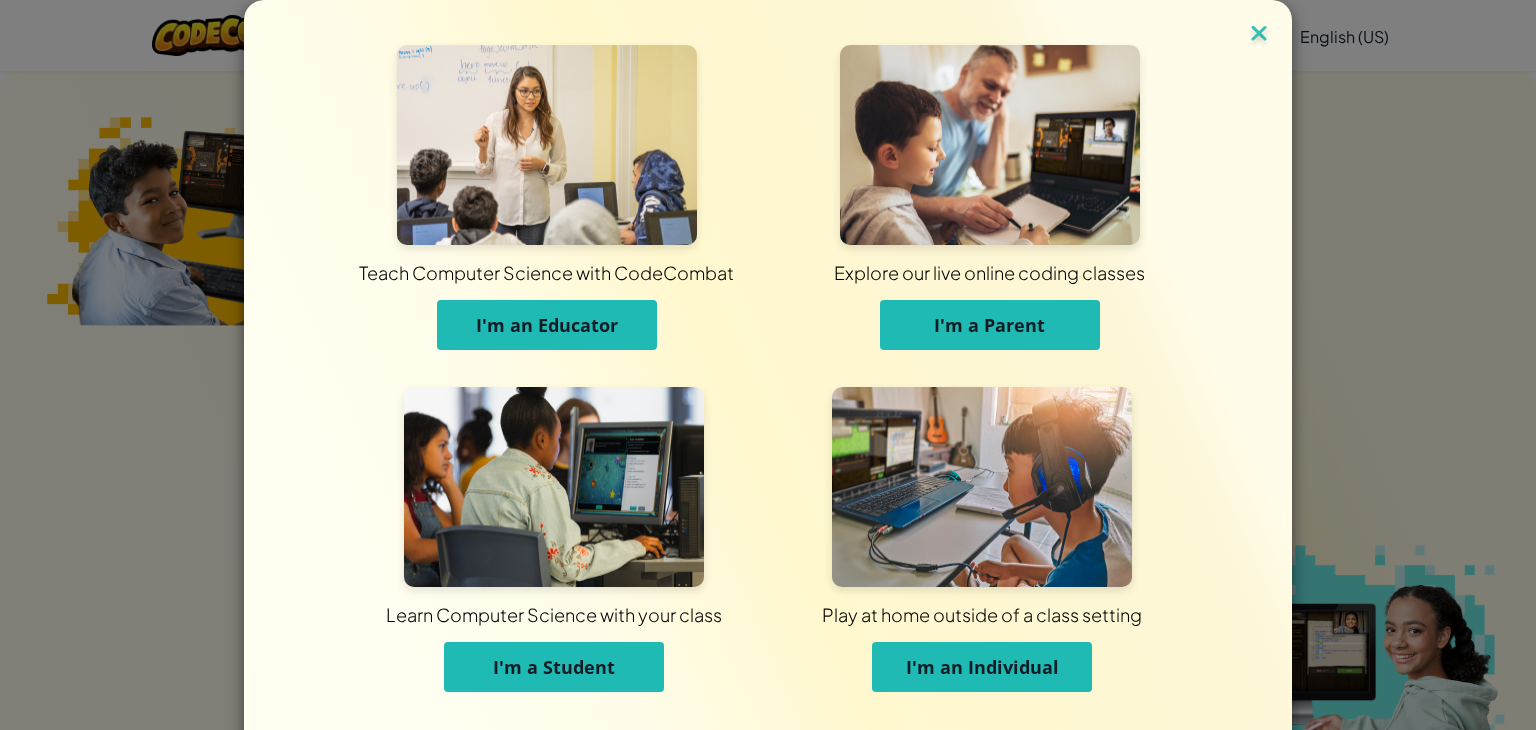 click at bounding box center (1259, 35) 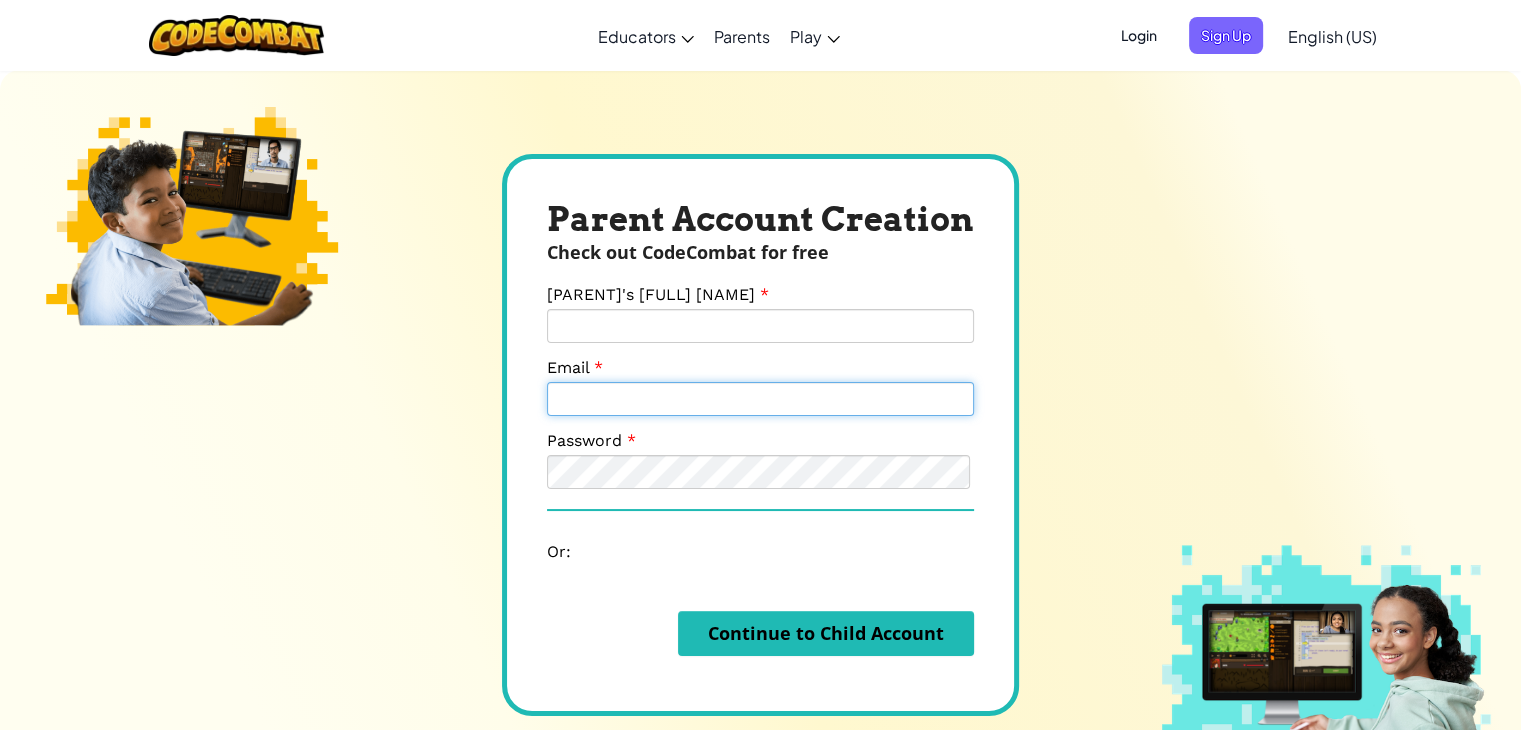 click on "Email" at bounding box center (760, 399) 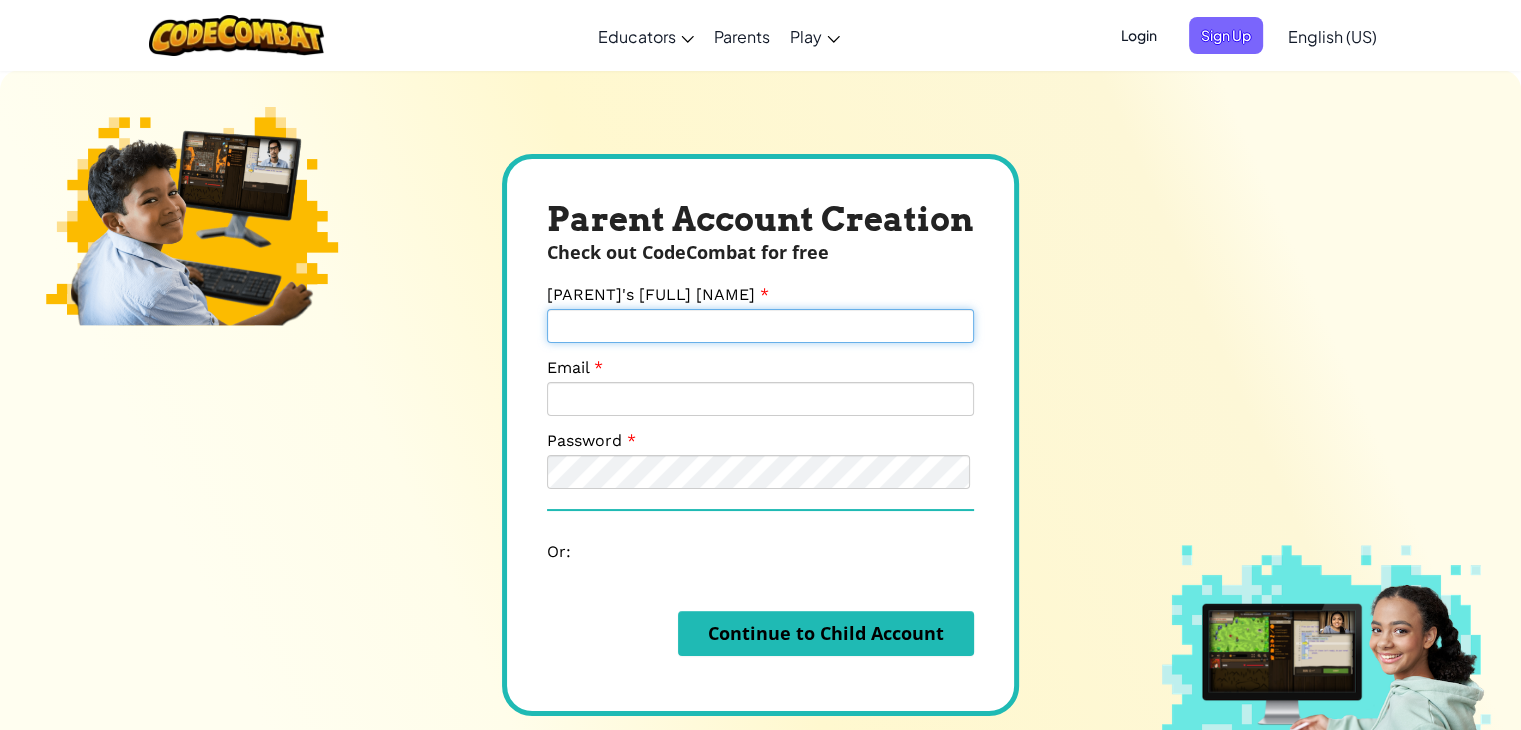 click on "[PARENT]'s [FULL] [NAME]" at bounding box center [760, 326] 